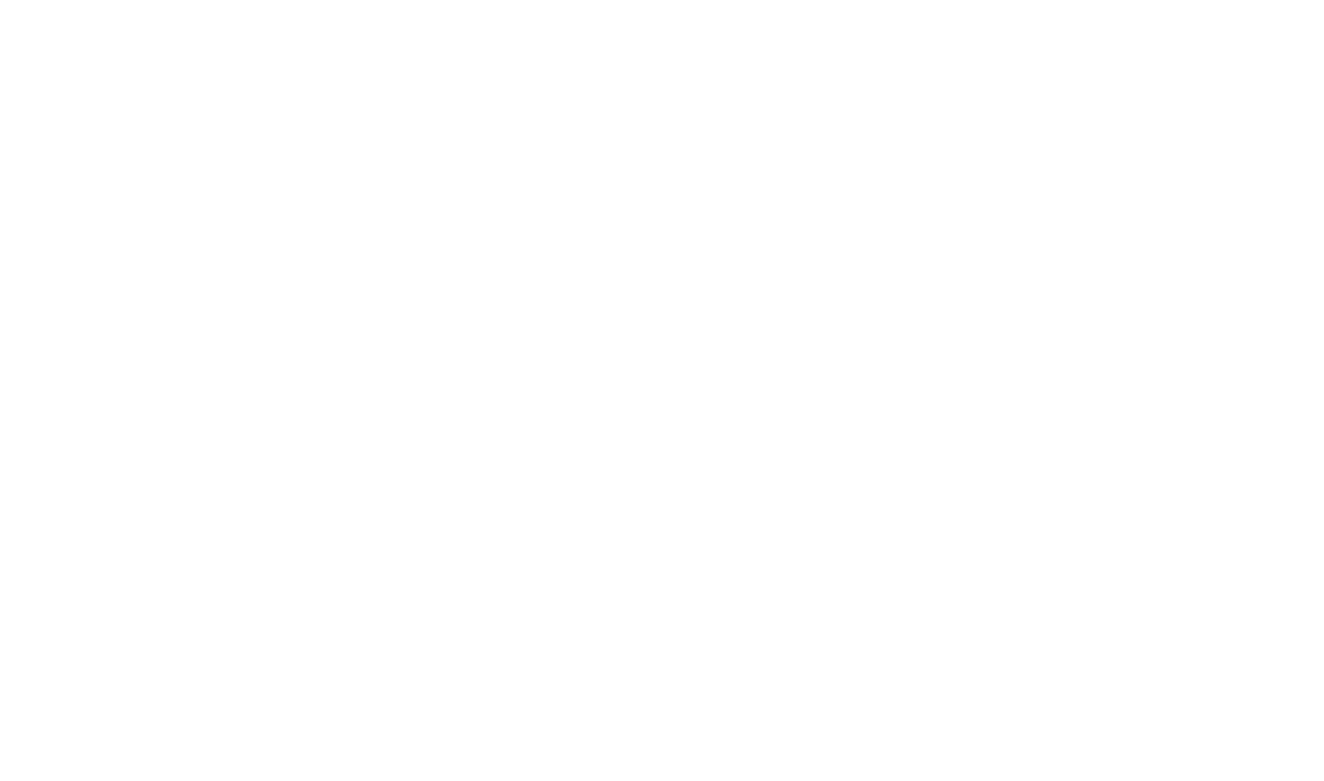scroll, scrollTop: 0, scrollLeft: 0, axis: both 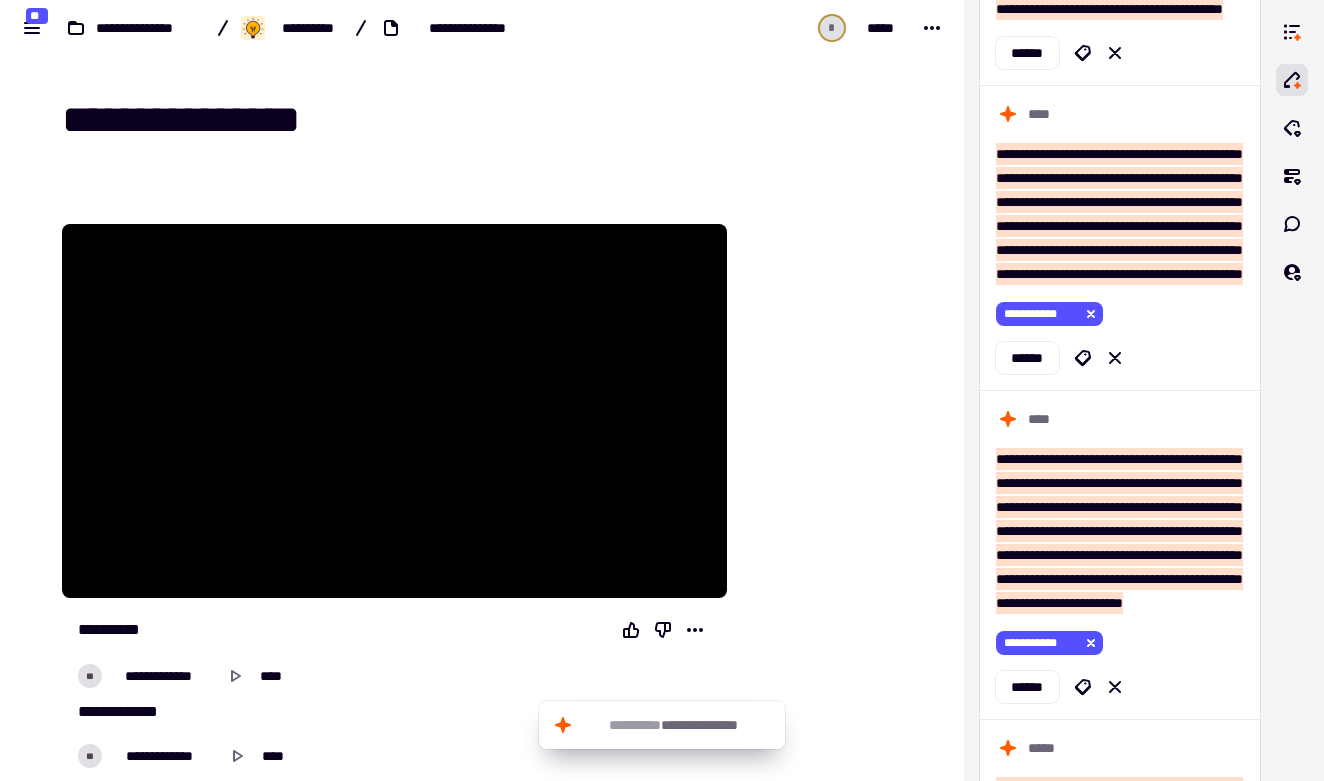 click at bounding box center [828, 13738] 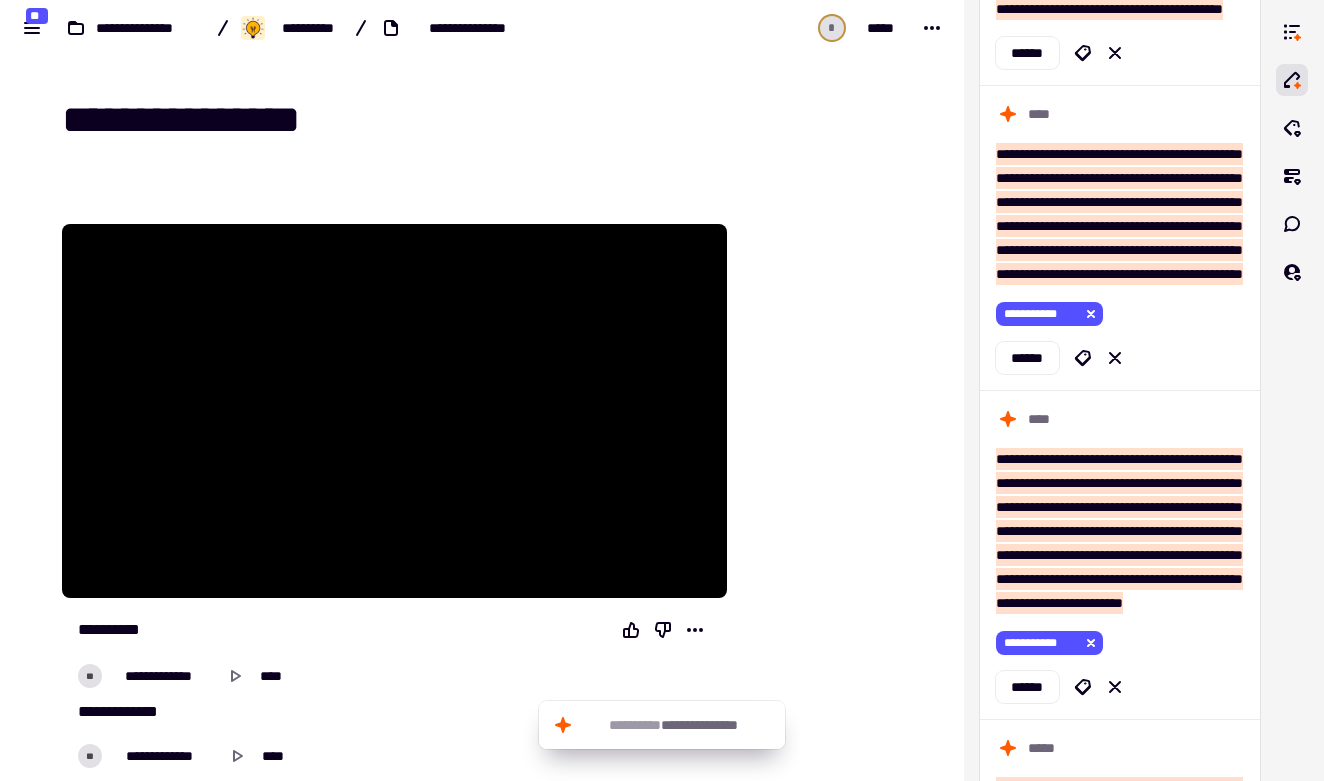 scroll, scrollTop: 424, scrollLeft: 0, axis: vertical 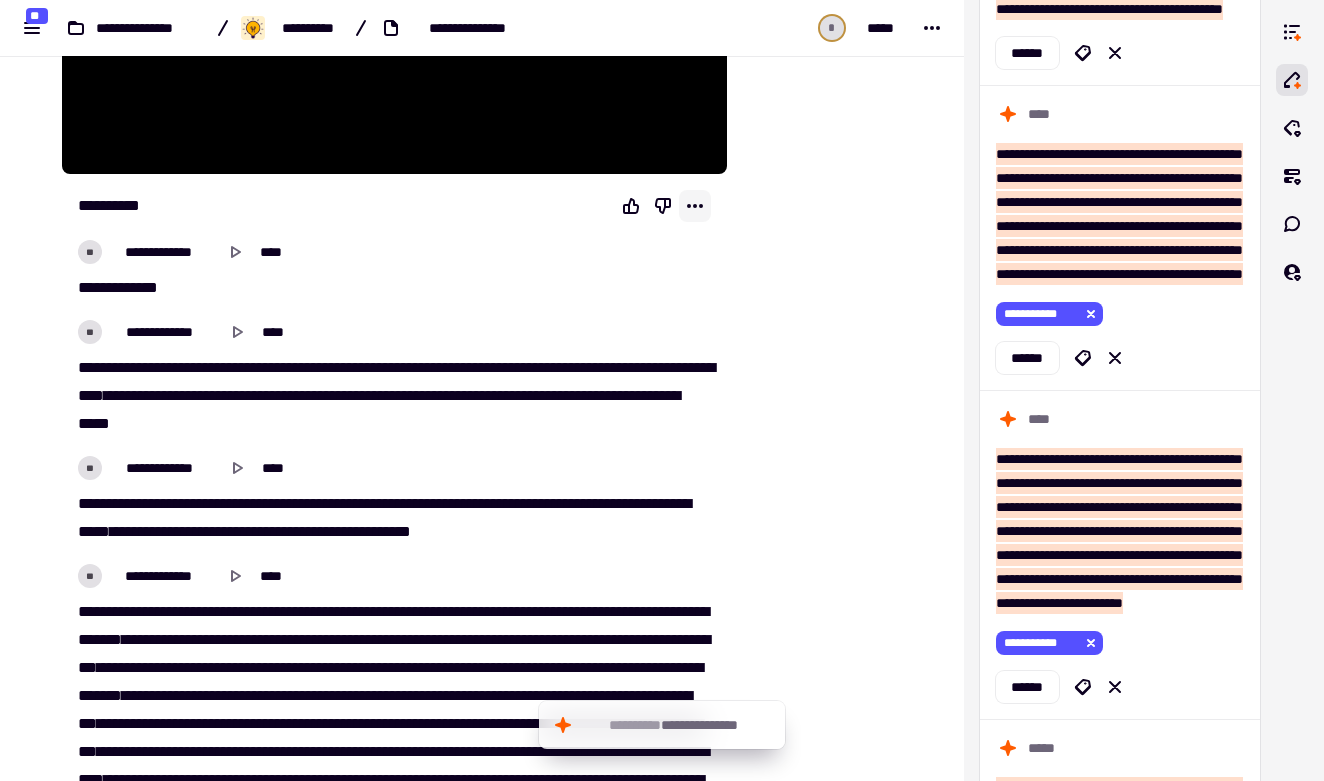 click 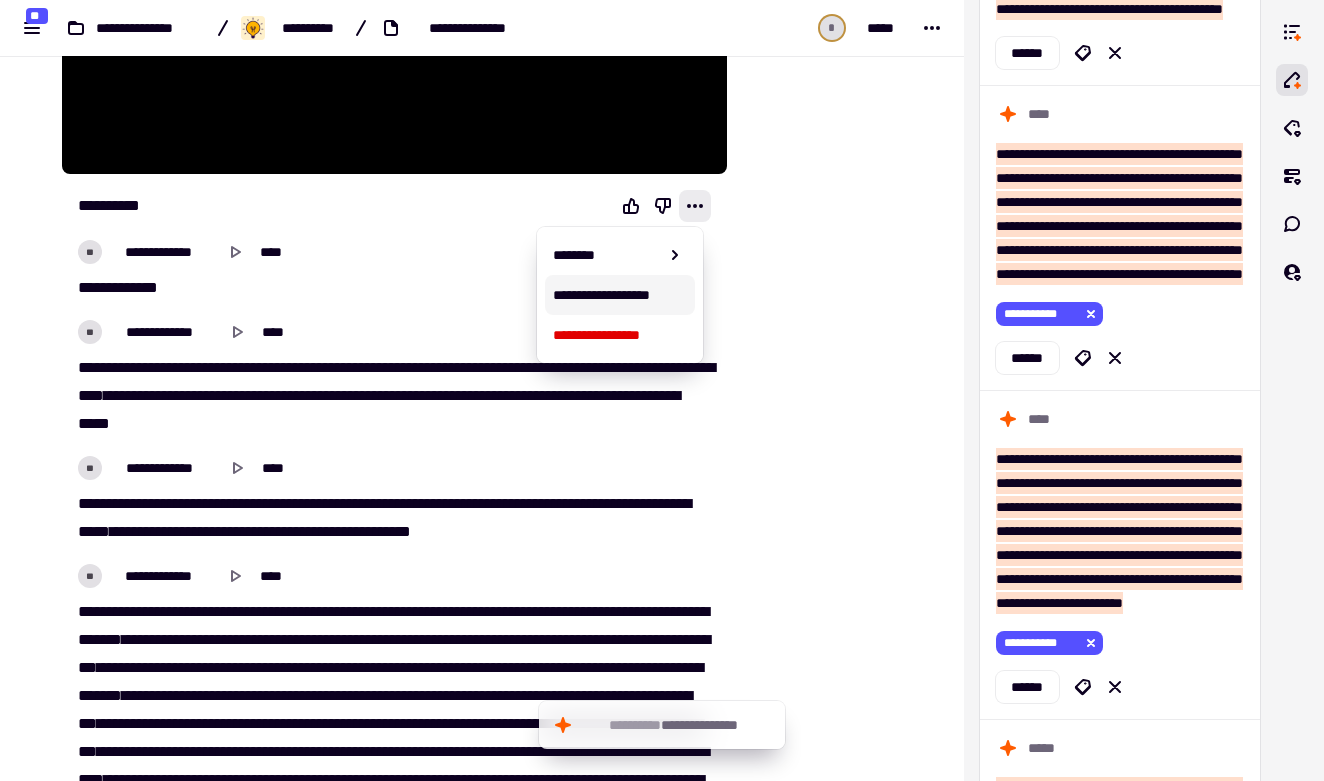 click on "**********" at bounding box center (620, 295) 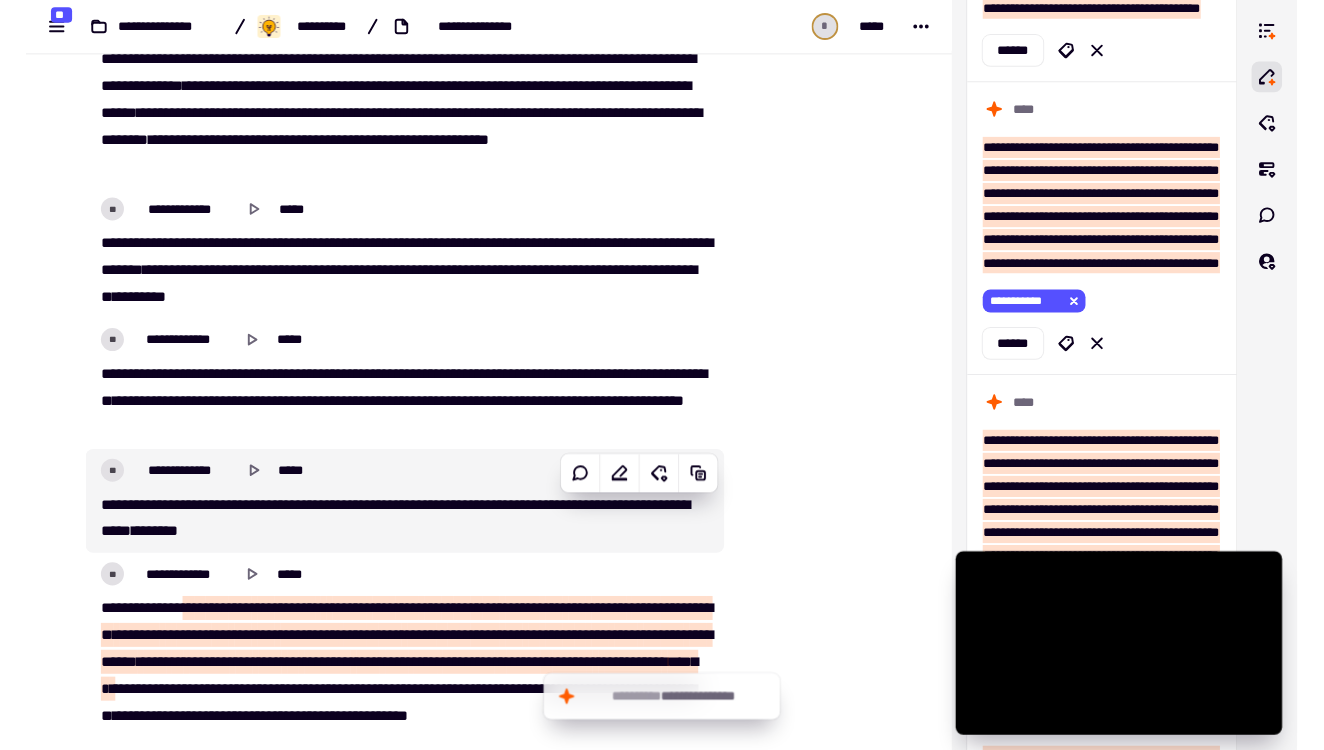 scroll, scrollTop: 4181, scrollLeft: 0, axis: vertical 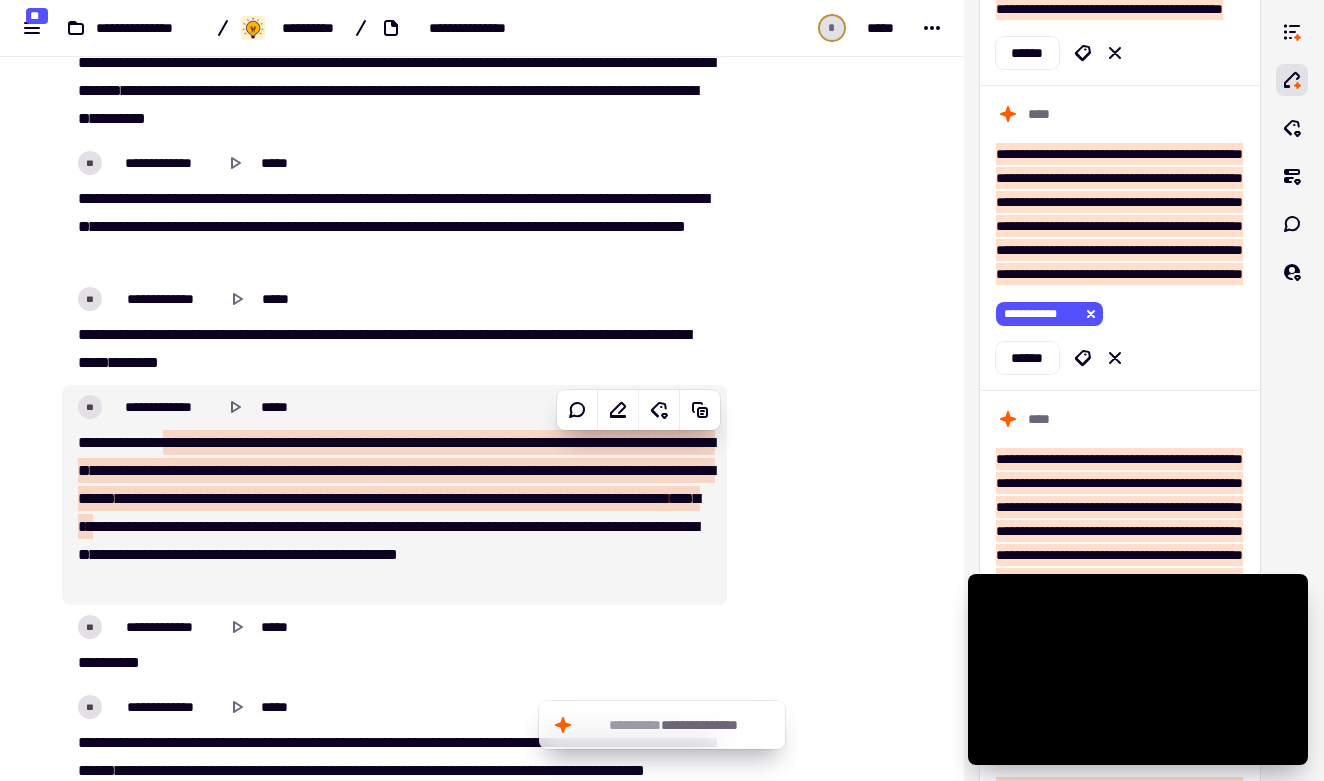 click at bounding box center [712, 470] 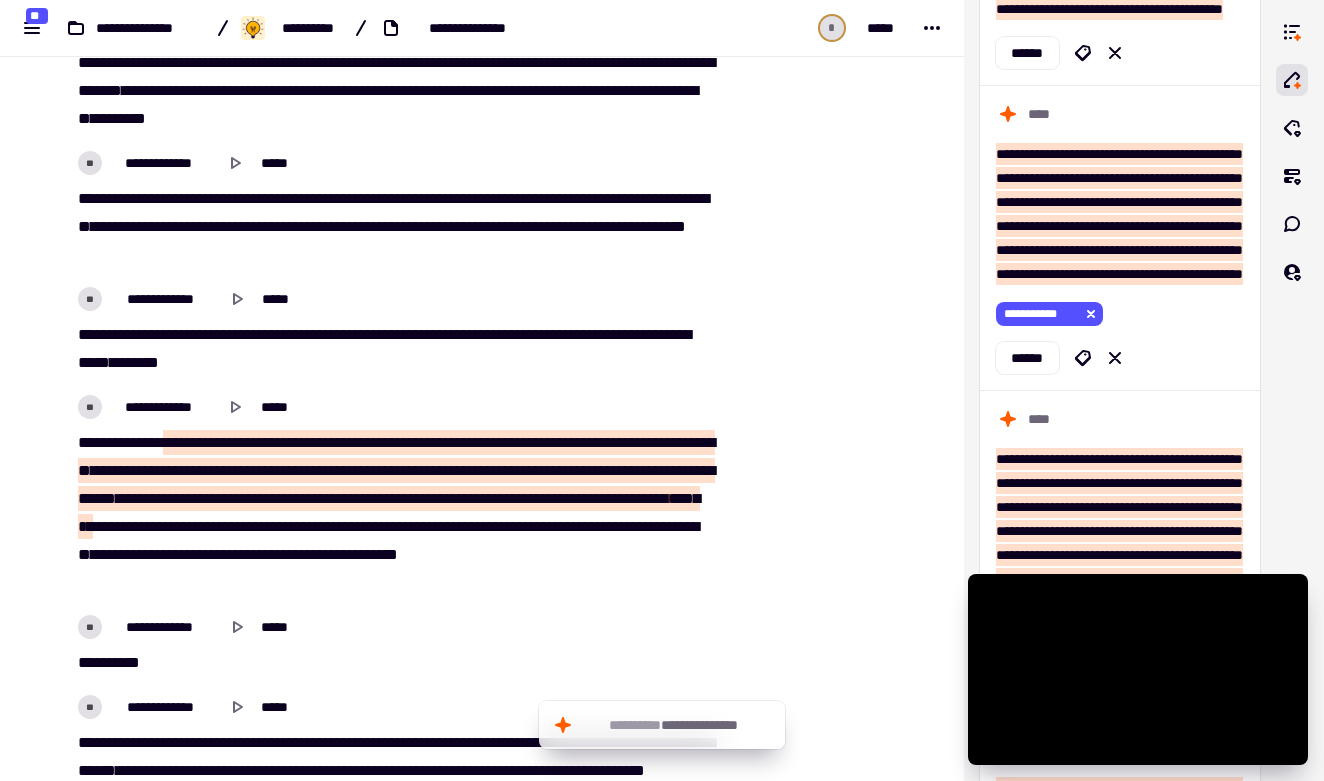 click on "**********" at bounding box center (393, 513) 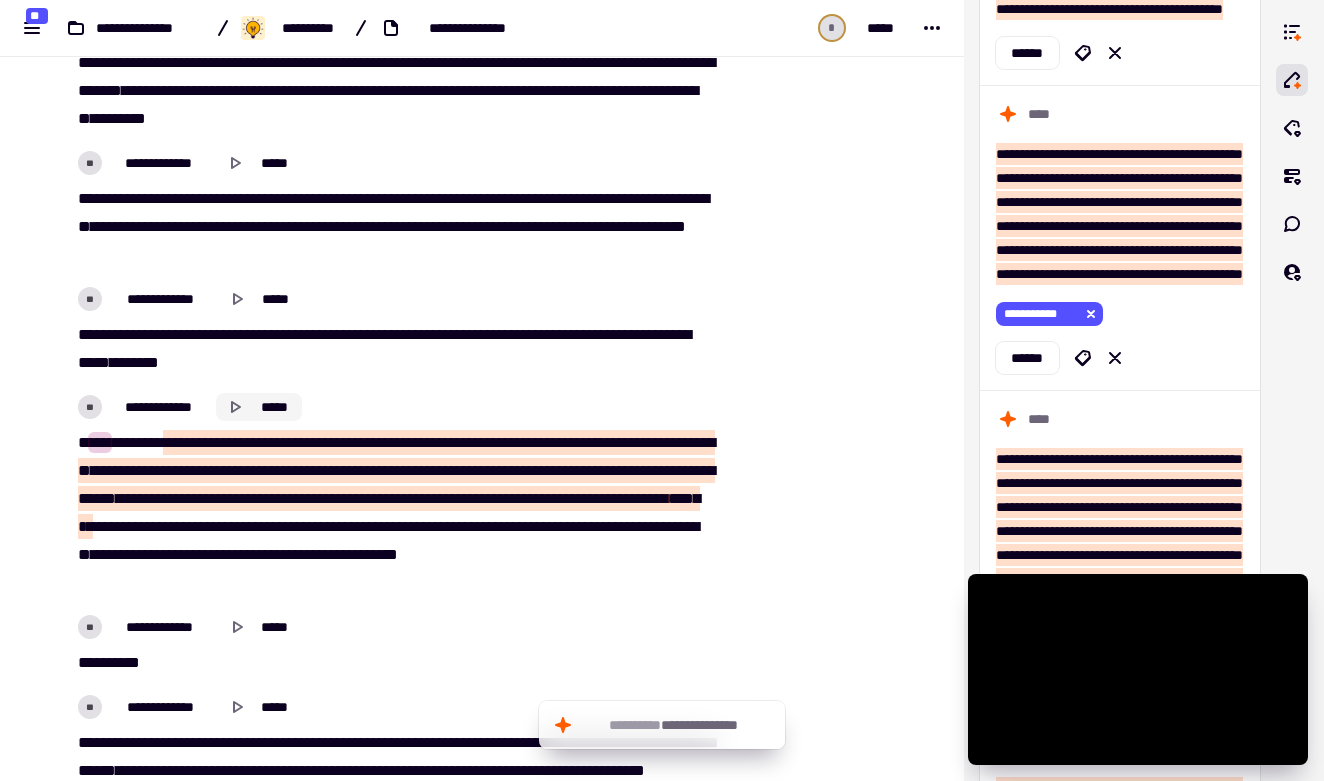 click 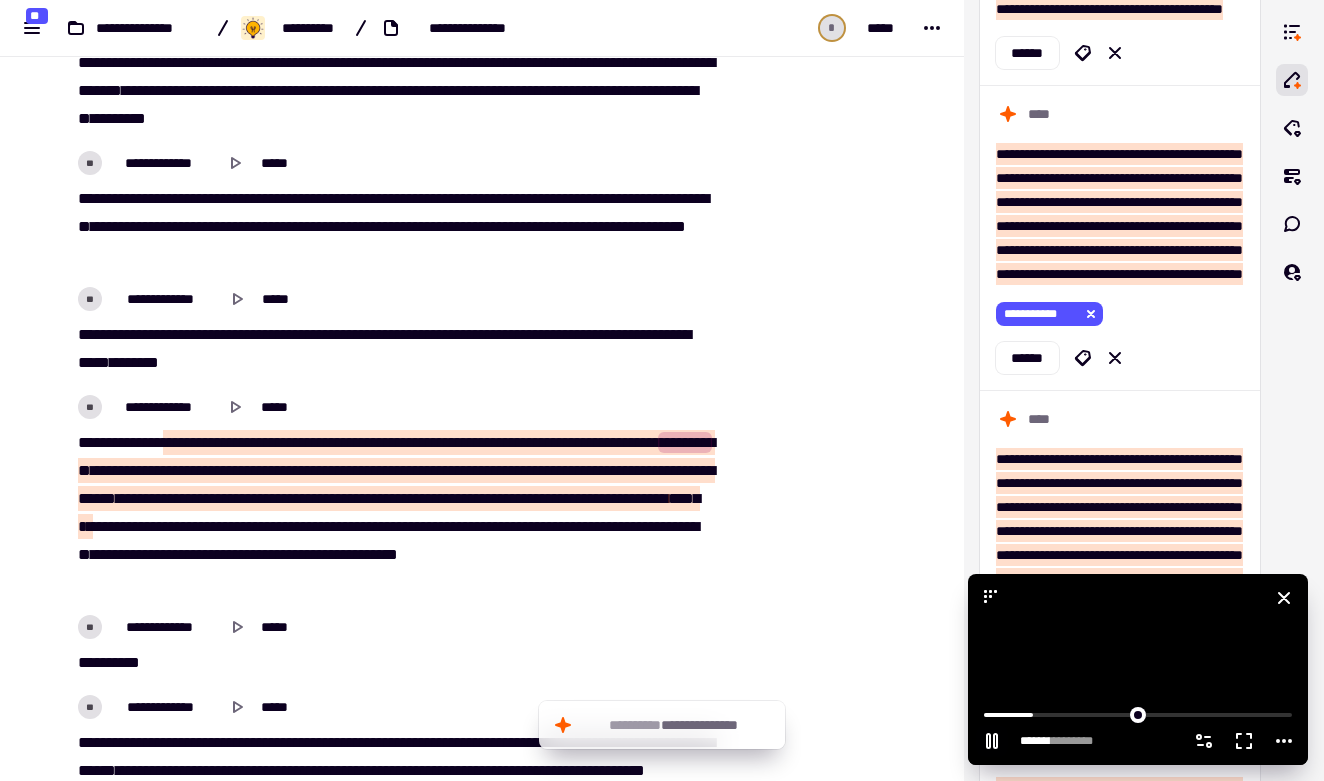 click 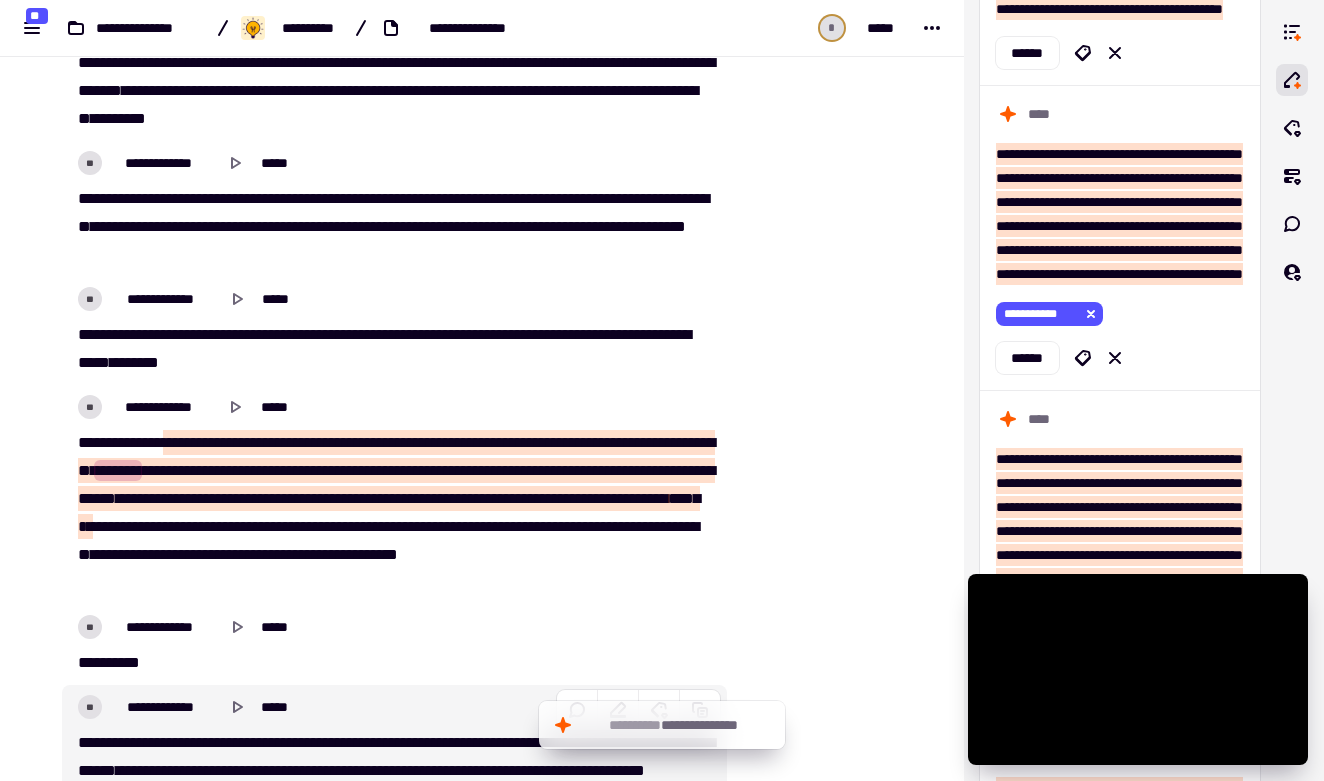type on "******" 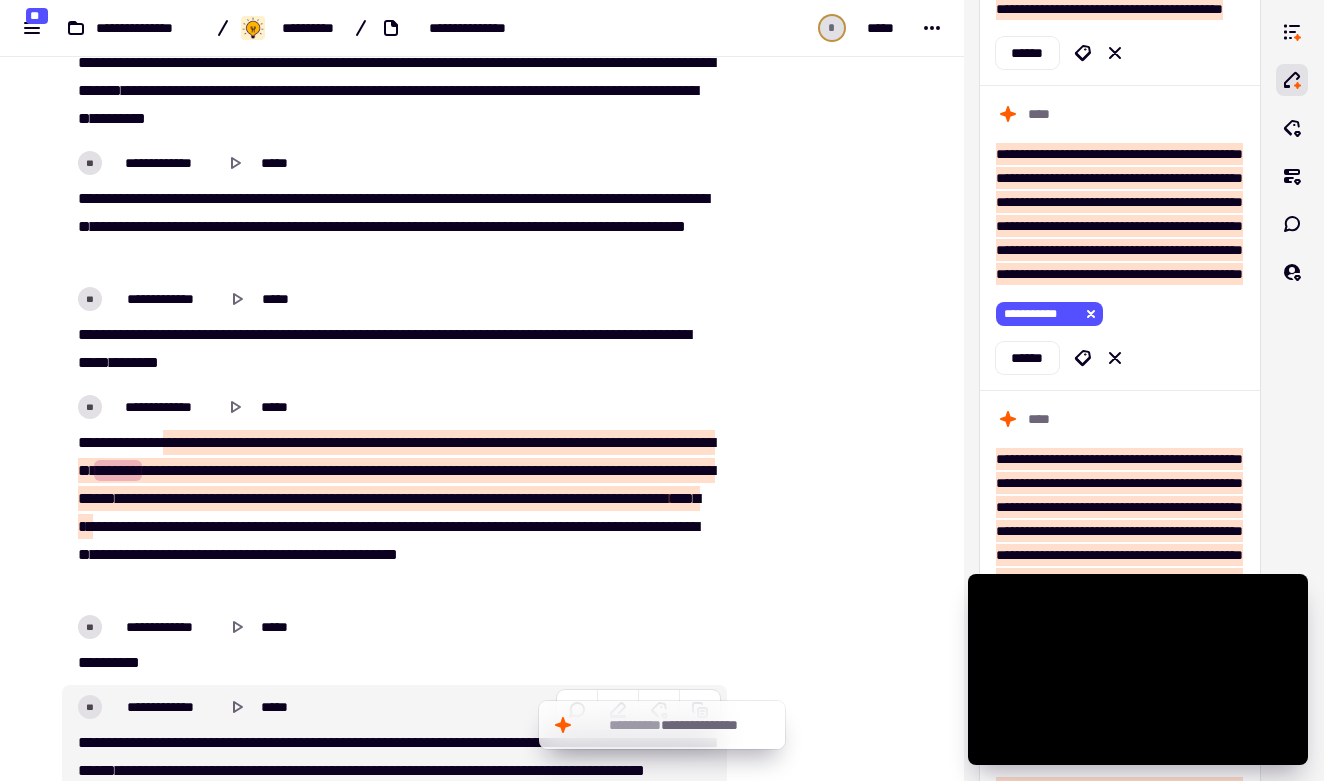 click at bounding box center [828, 9557] 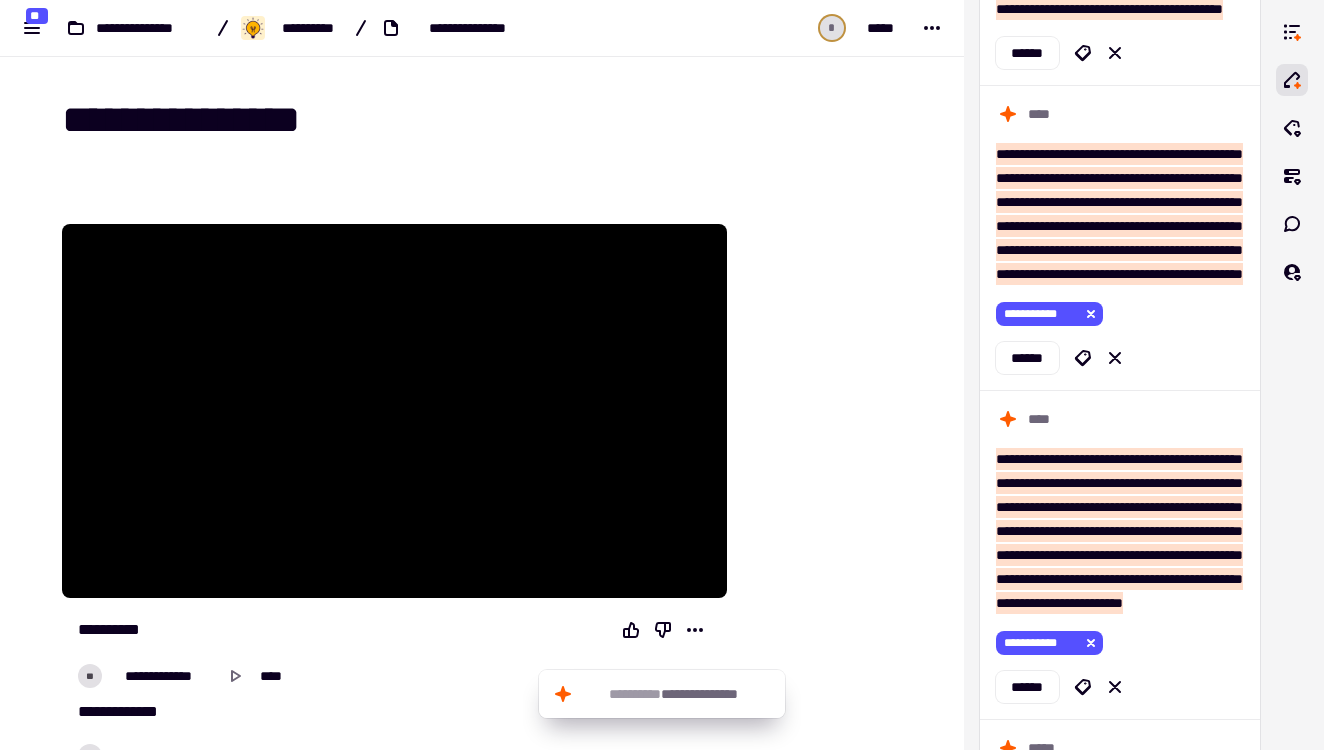 scroll, scrollTop: 0, scrollLeft: 0, axis: both 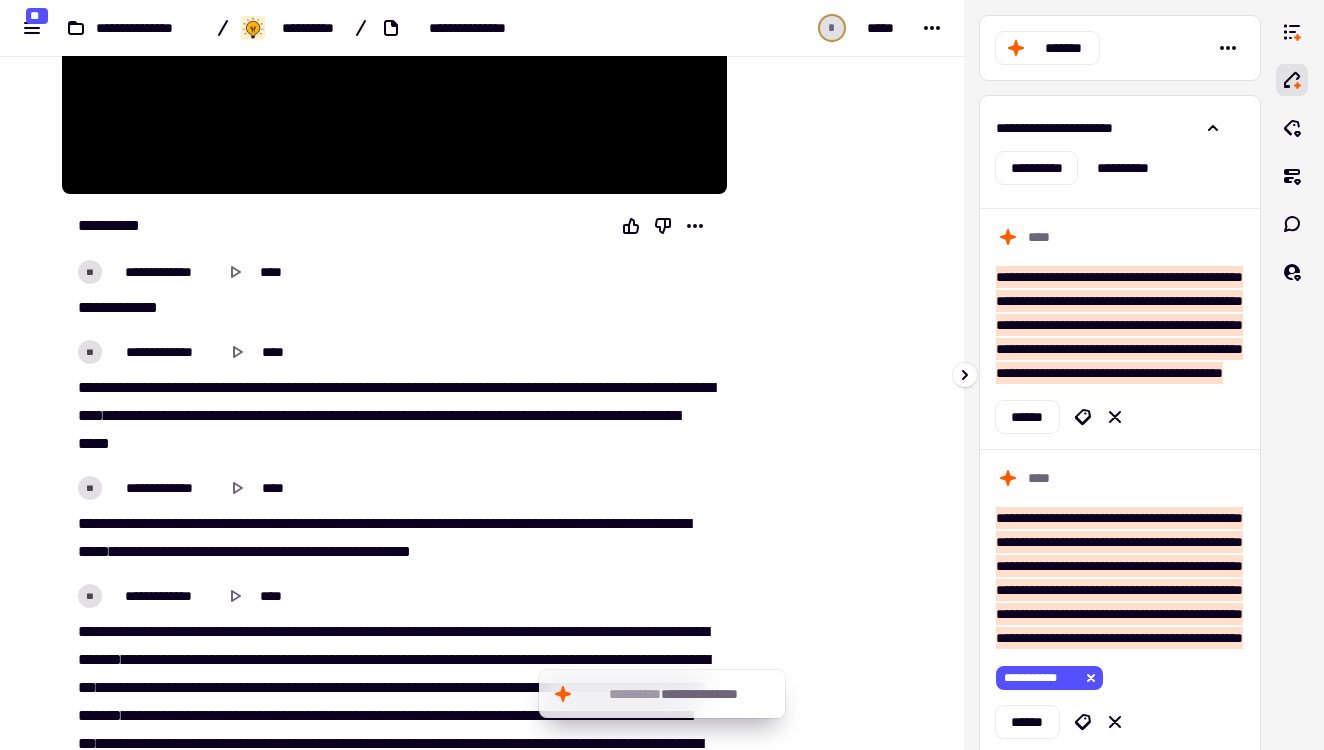 click on "**********" 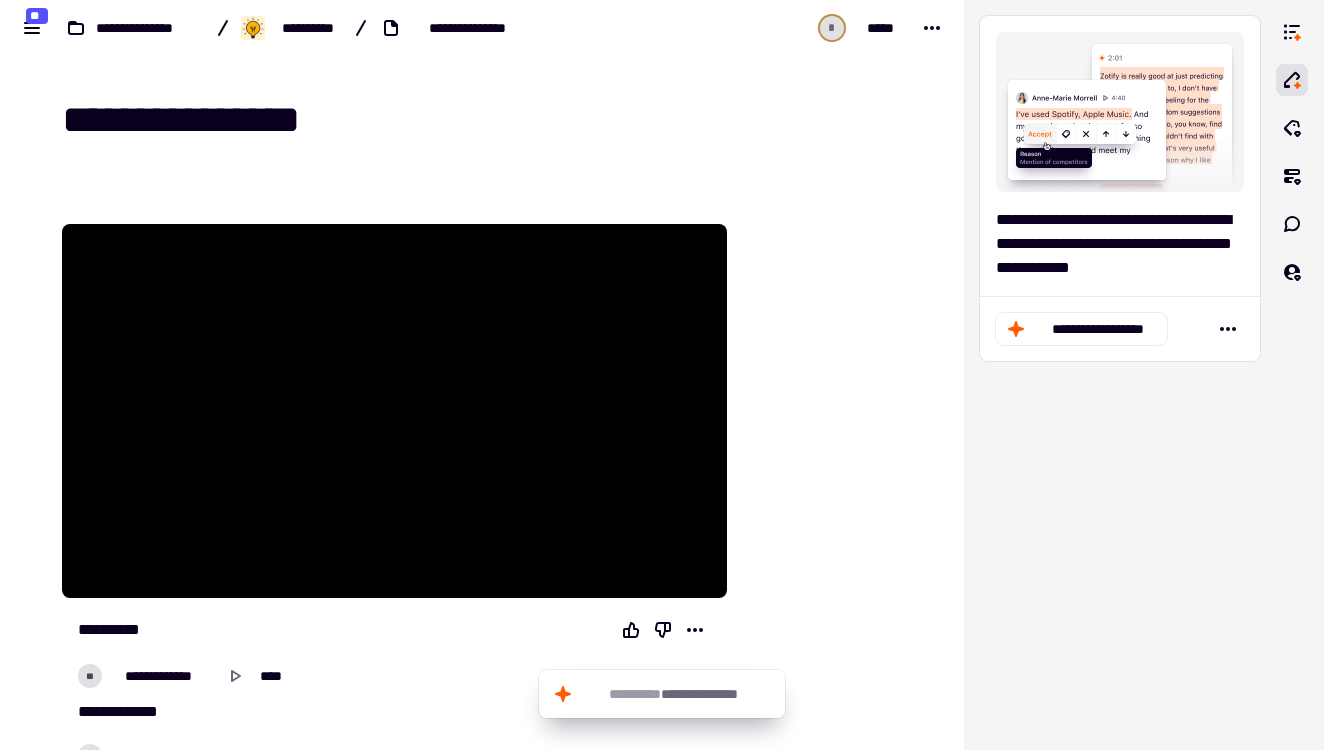 scroll, scrollTop: 683, scrollLeft: 0, axis: vertical 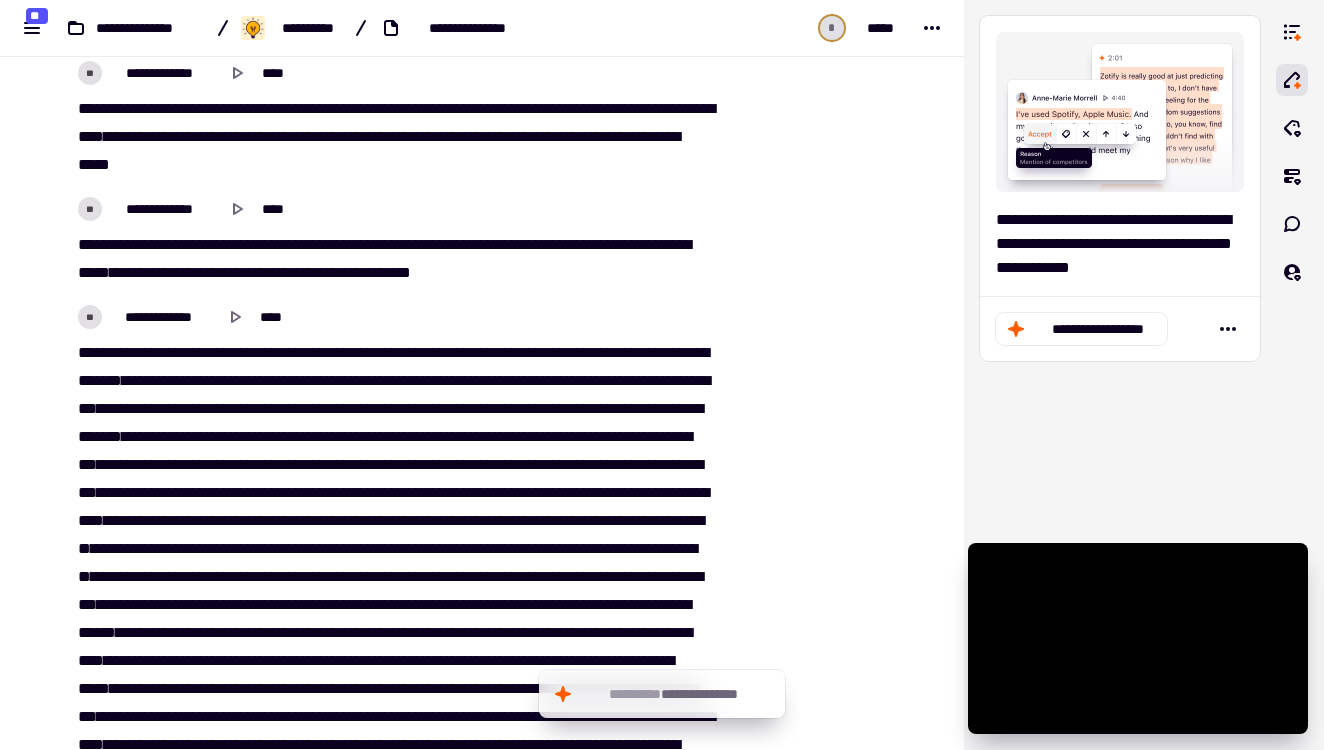click on "** * **   *****   ****   **   *****   ****   *****   **** * ** * **   ***   ****   ****   ****   ***   **   ***   ********   ***   ****   **   *****   *****   ********   ****   **   ***   ********   ****   **   **** *" at bounding box center (393, 259) 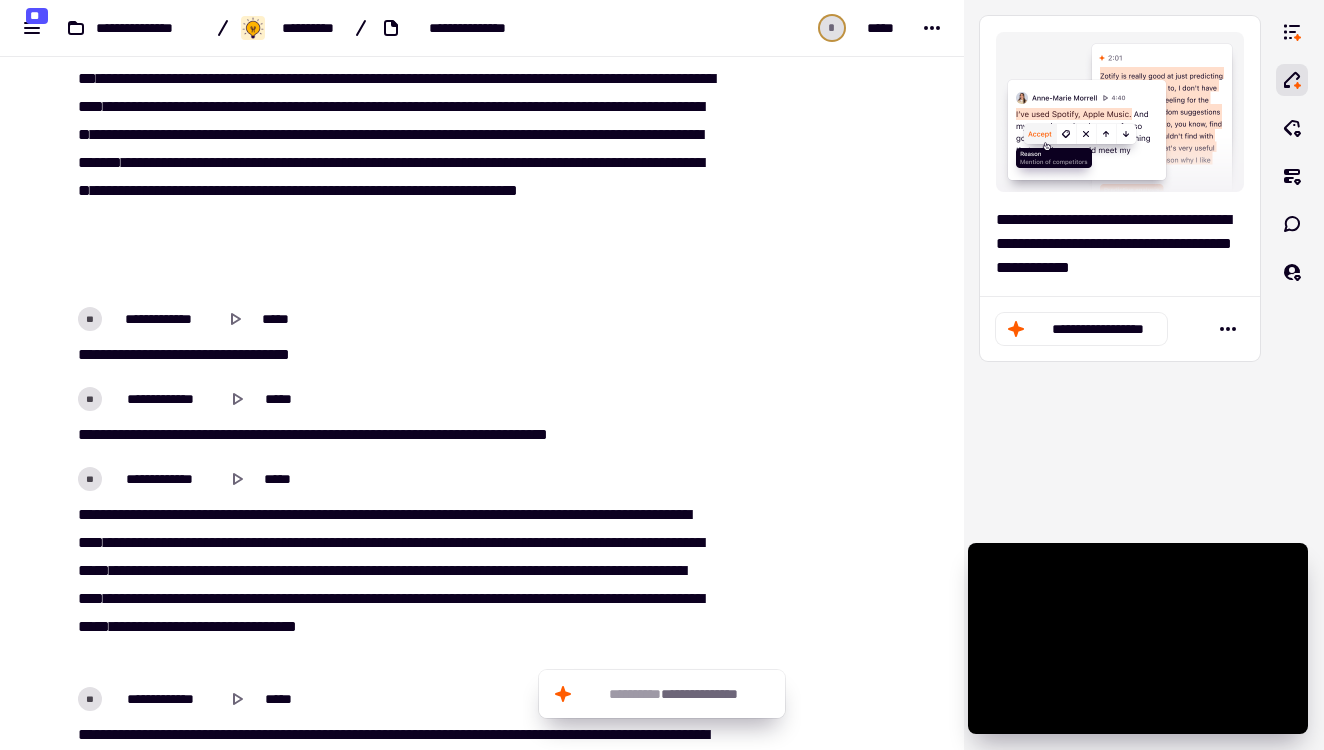 scroll, scrollTop: 13396, scrollLeft: 0, axis: vertical 